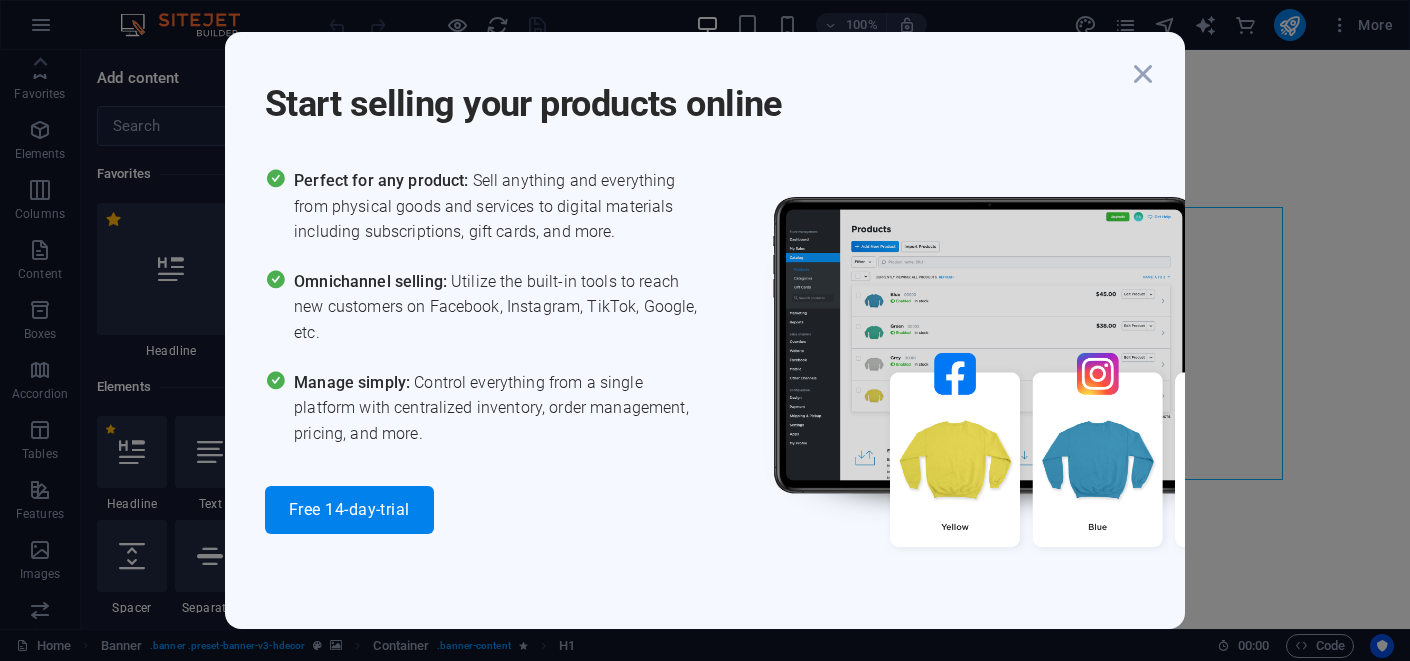 scroll, scrollTop: 0, scrollLeft: 0, axis: both 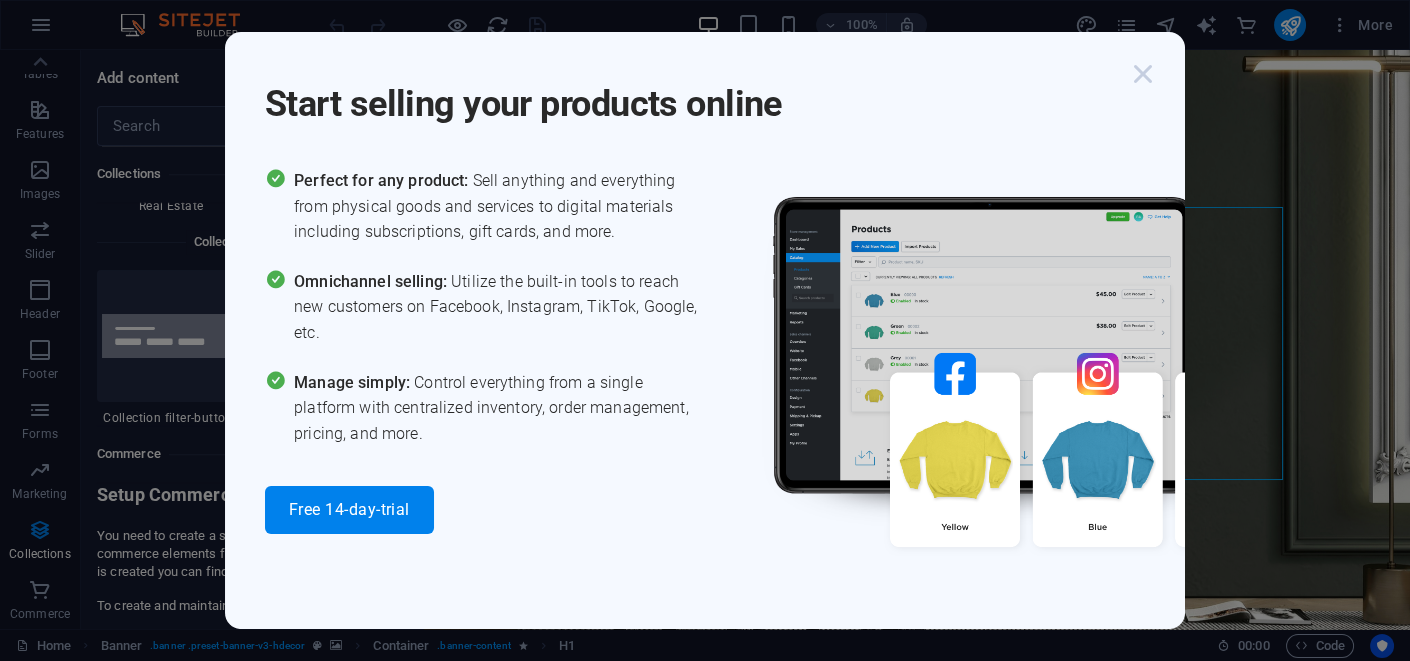 click at bounding box center (1143, 74) 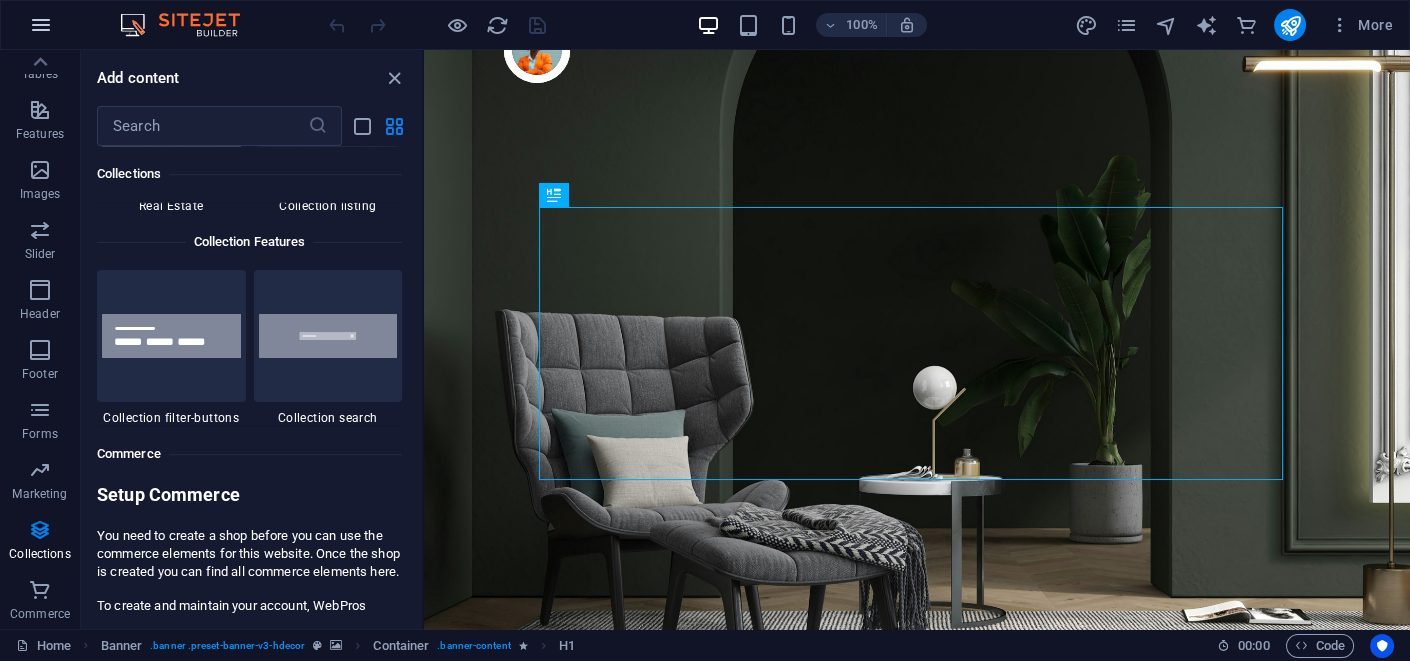 click at bounding box center [41, 25] 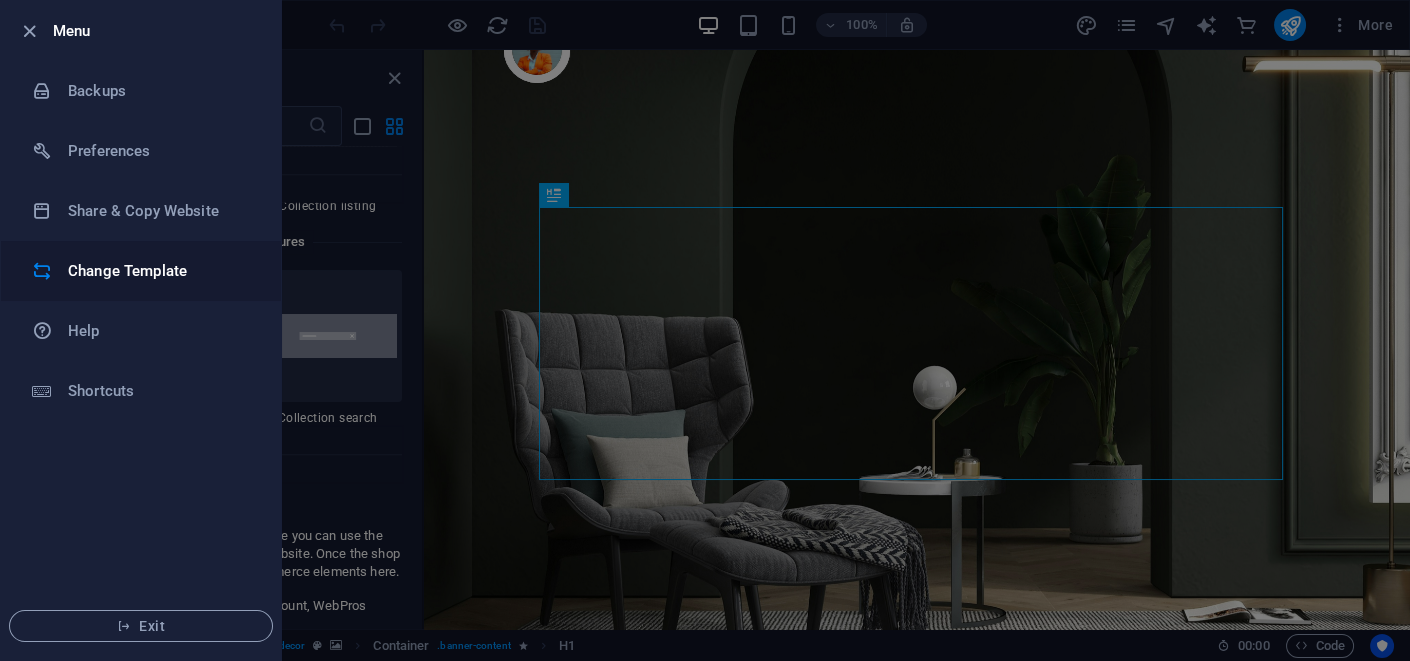 click on "Change Template" at bounding box center [160, 271] 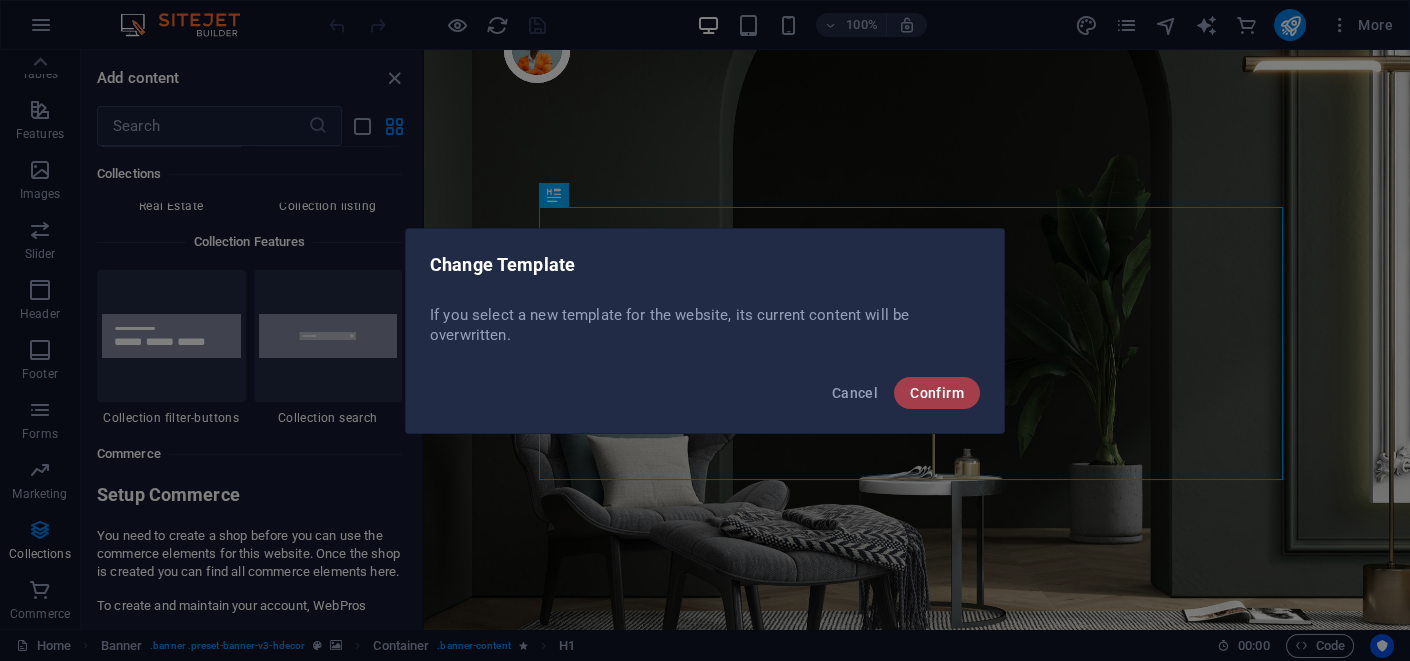 click on "Confirm" at bounding box center [937, 393] 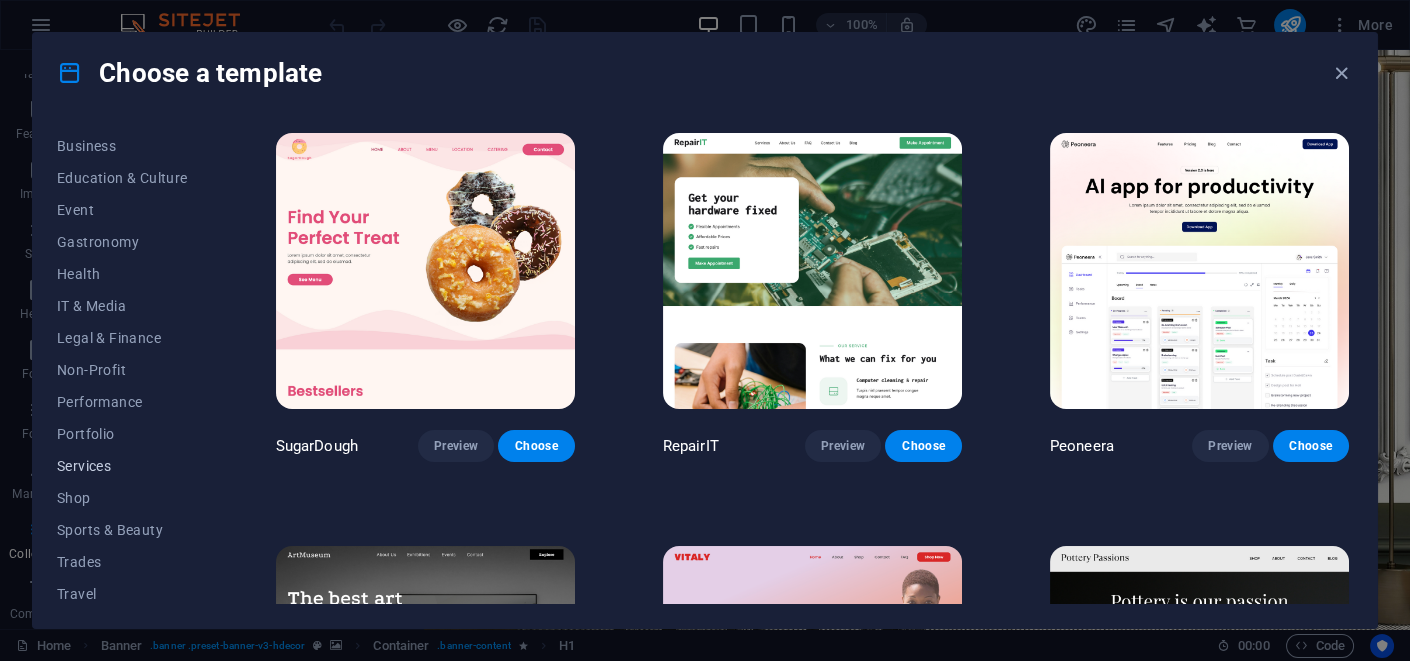 scroll, scrollTop: 355, scrollLeft: 0, axis: vertical 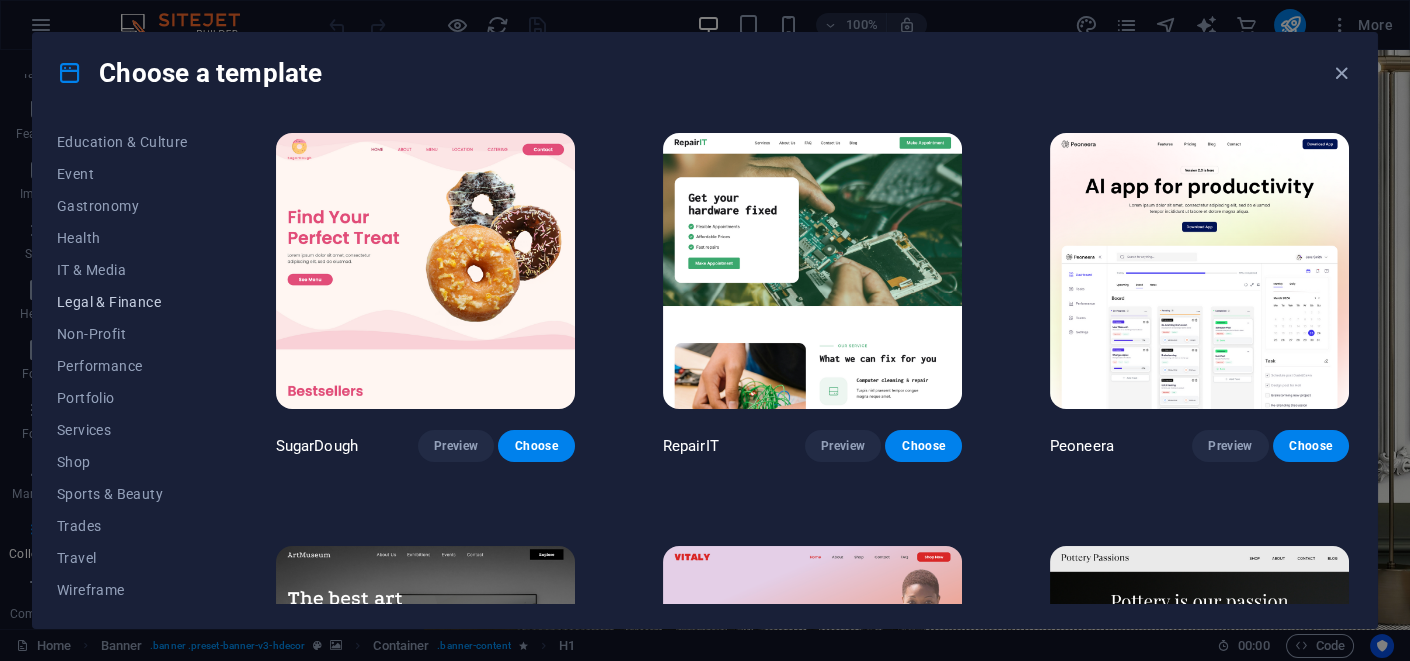 click on "Legal & Finance" at bounding box center (122, 302) 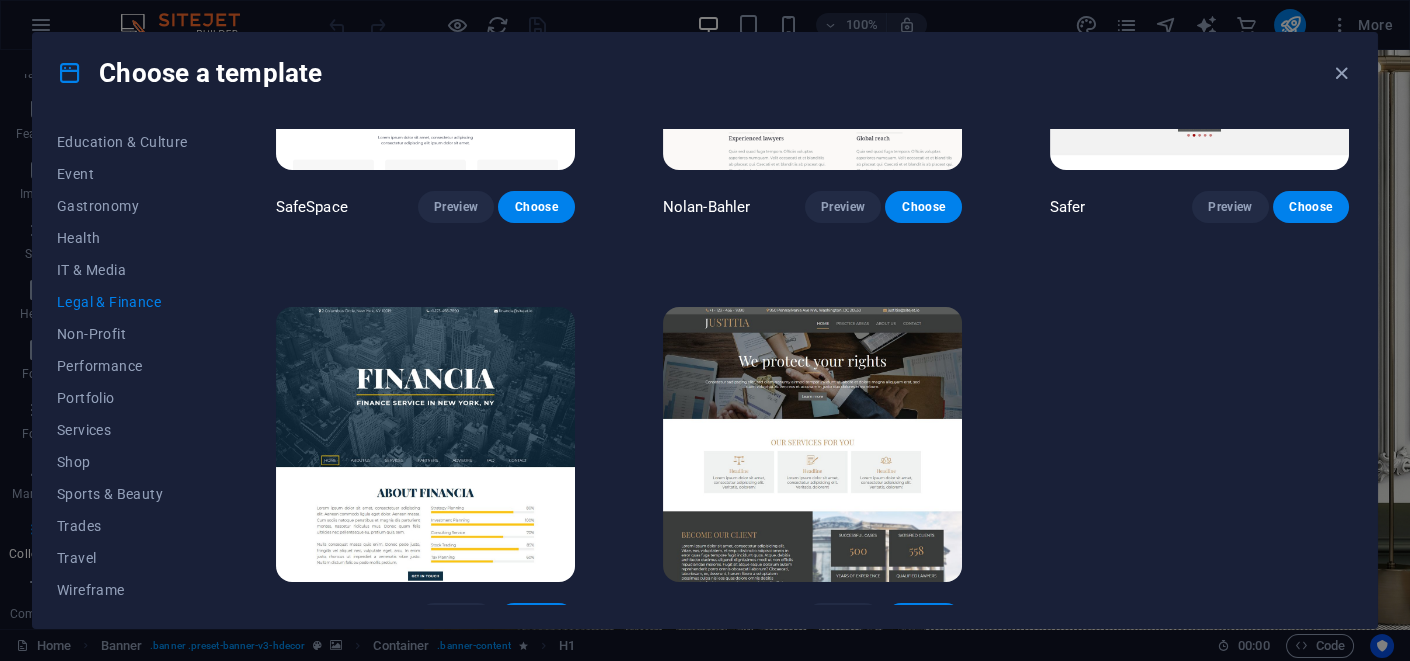 scroll, scrollTop: 264, scrollLeft: 0, axis: vertical 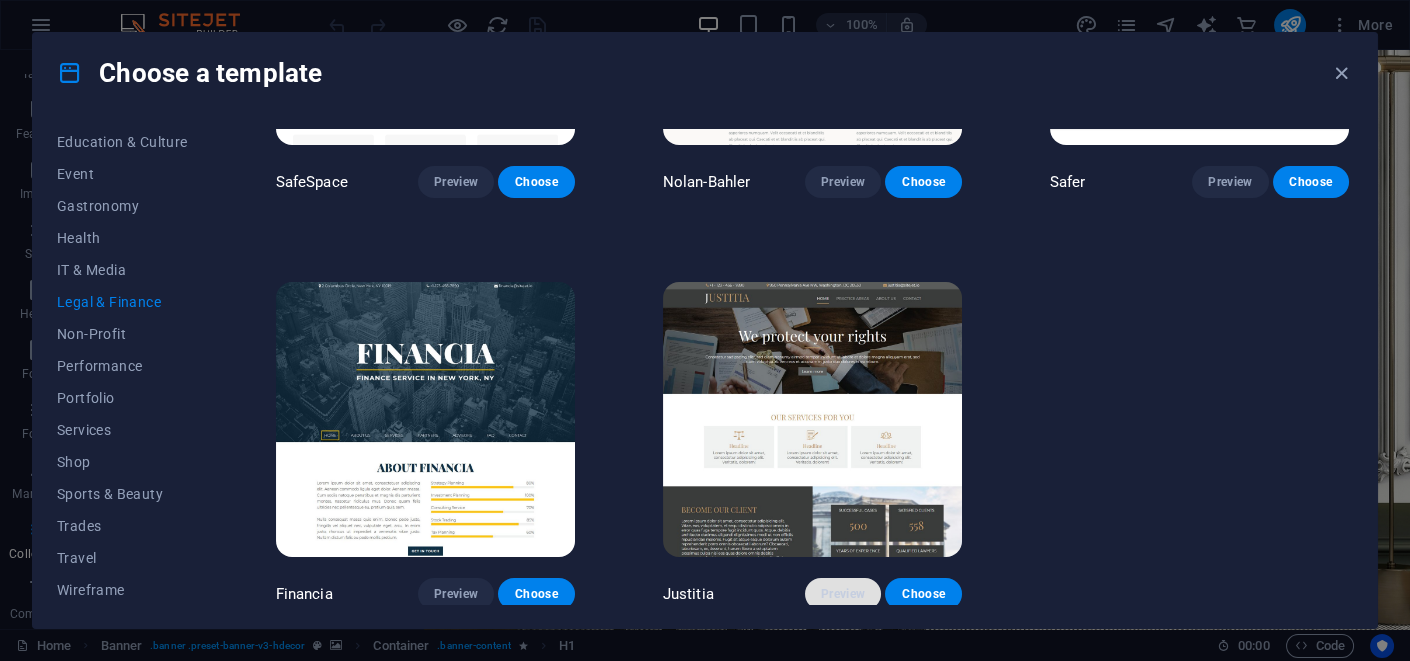 click on "Preview" at bounding box center [843, 594] 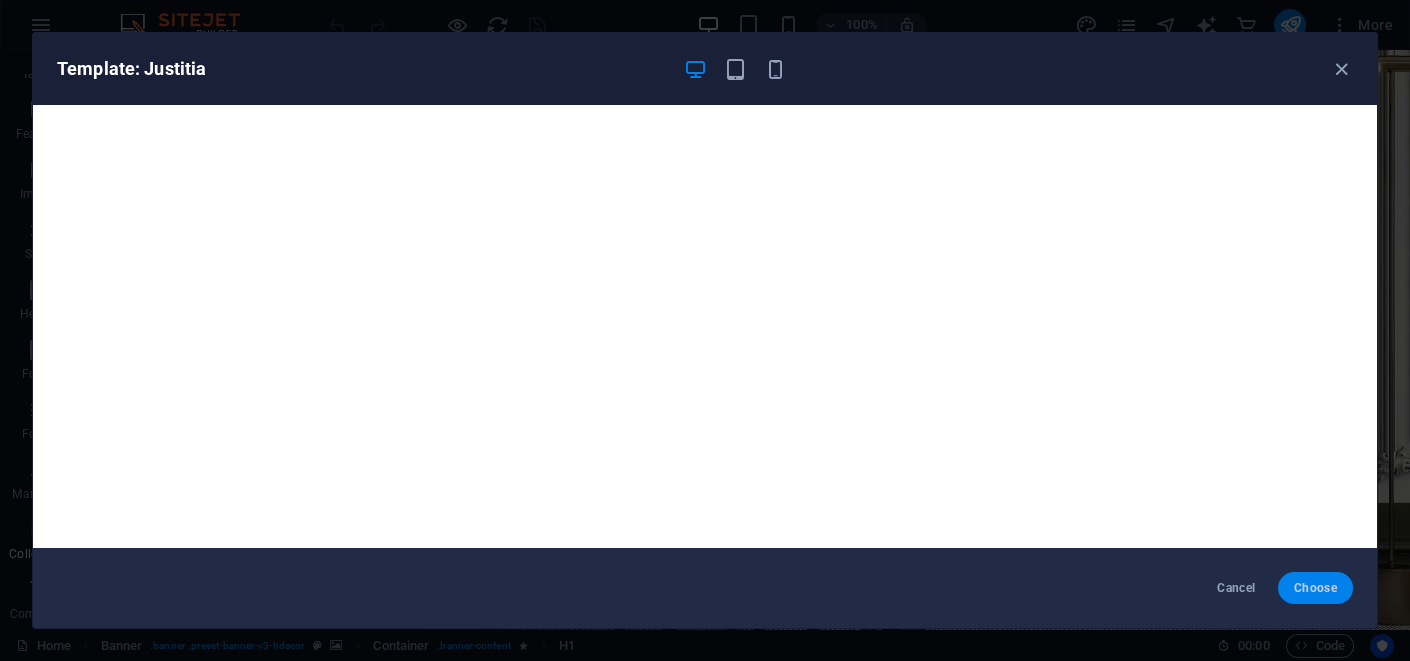 click on "Choose" at bounding box center [1315, 588] 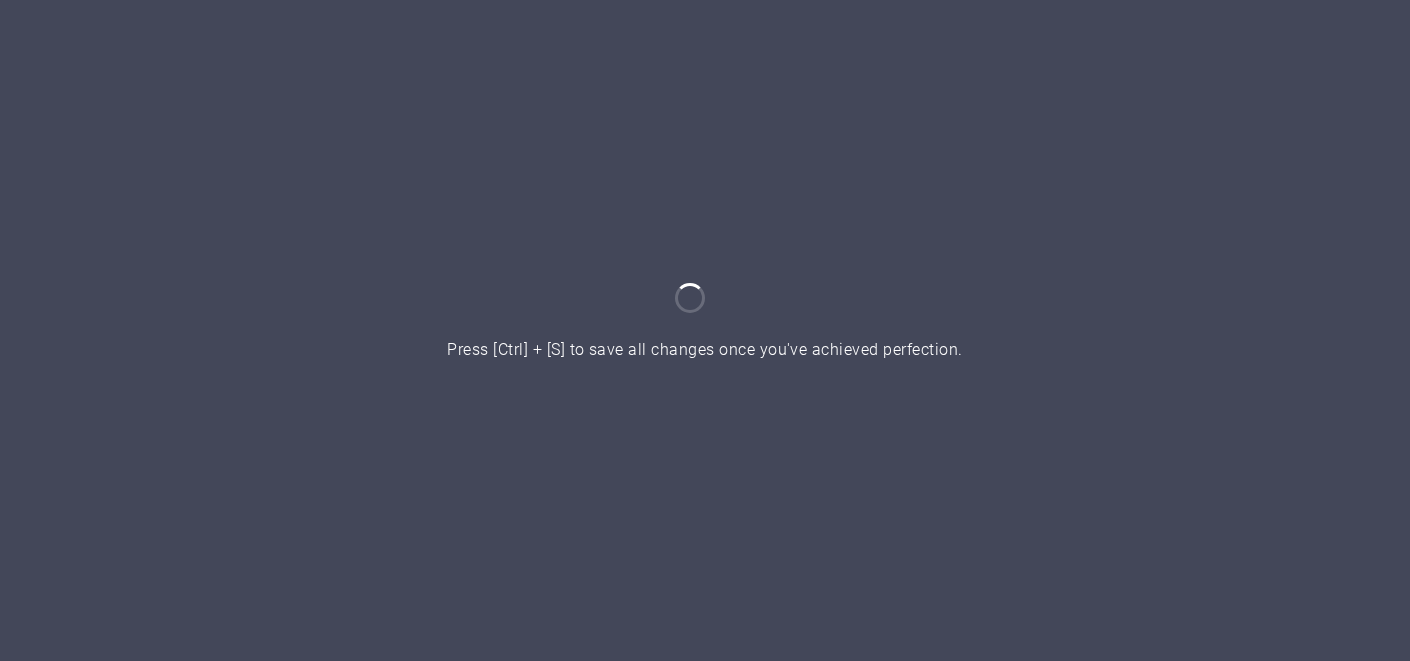 scroll, scrollTop: 0, scrollLeft: 0, axis: both 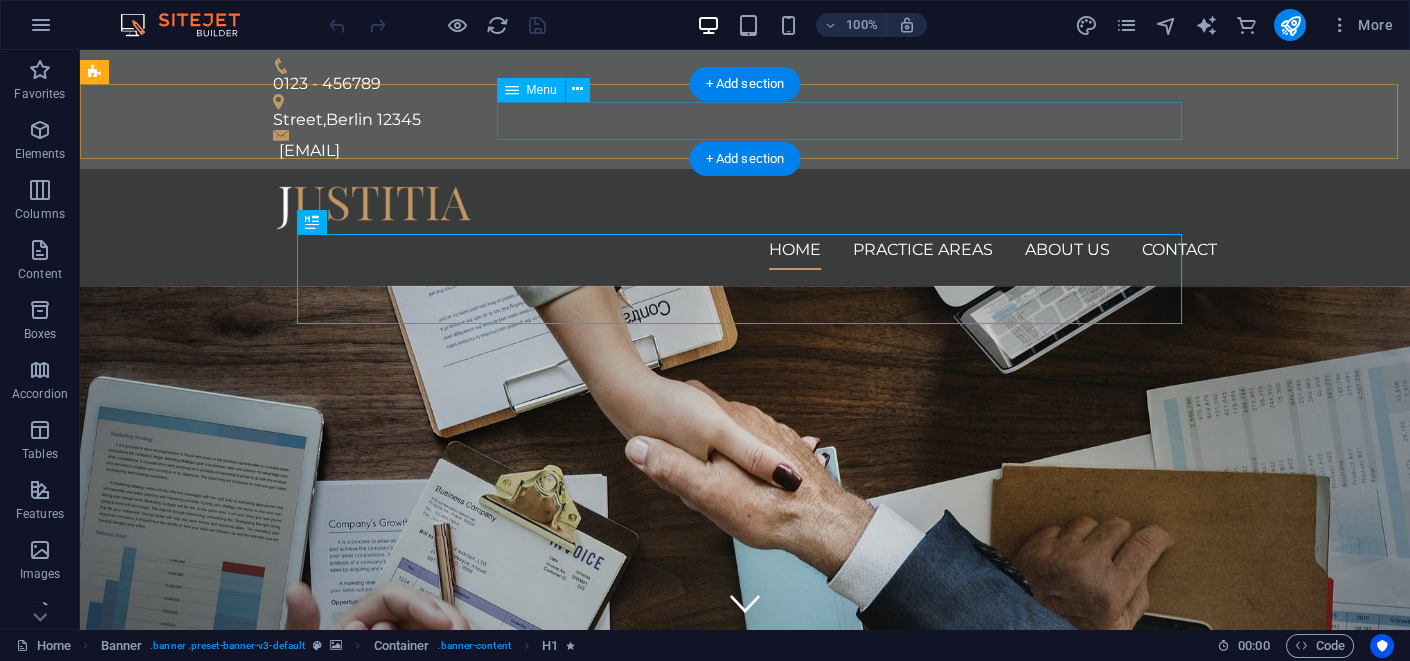 click on "Home Practice Areas About us Contact" at bounding box center (745, 250) 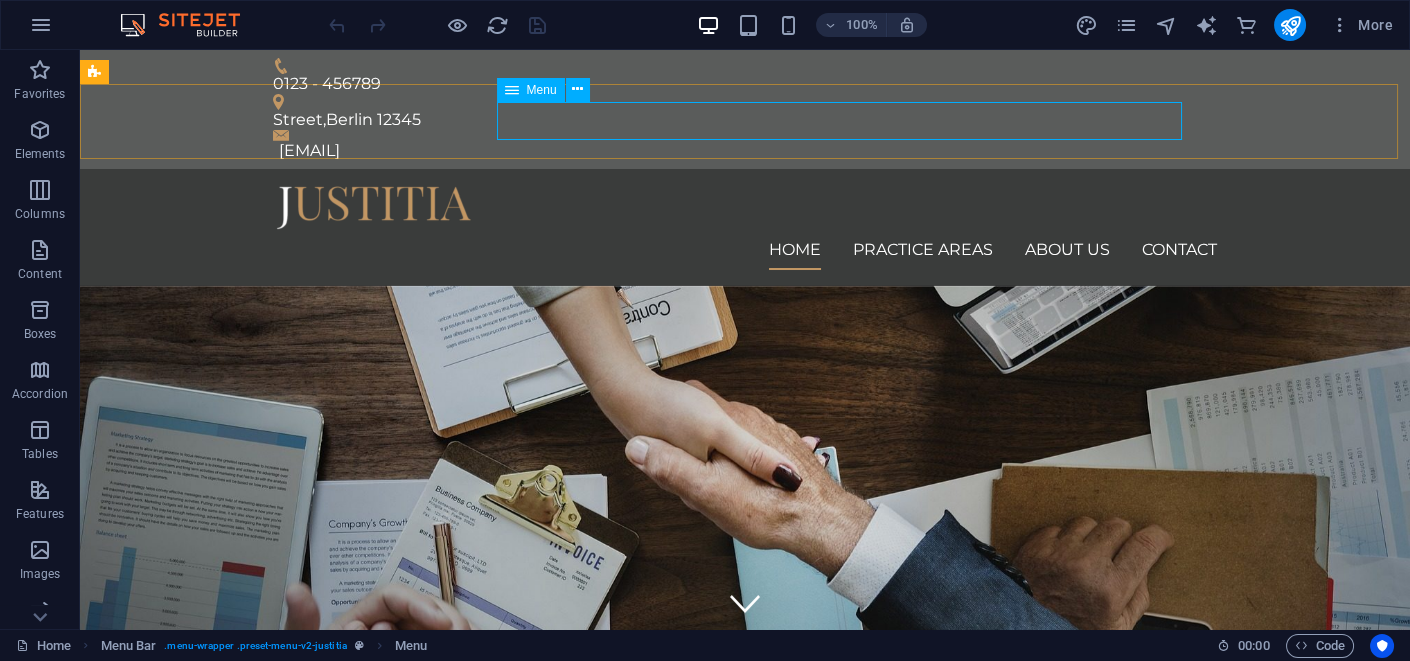 click on "Menu" at bounding box center [531, 90] 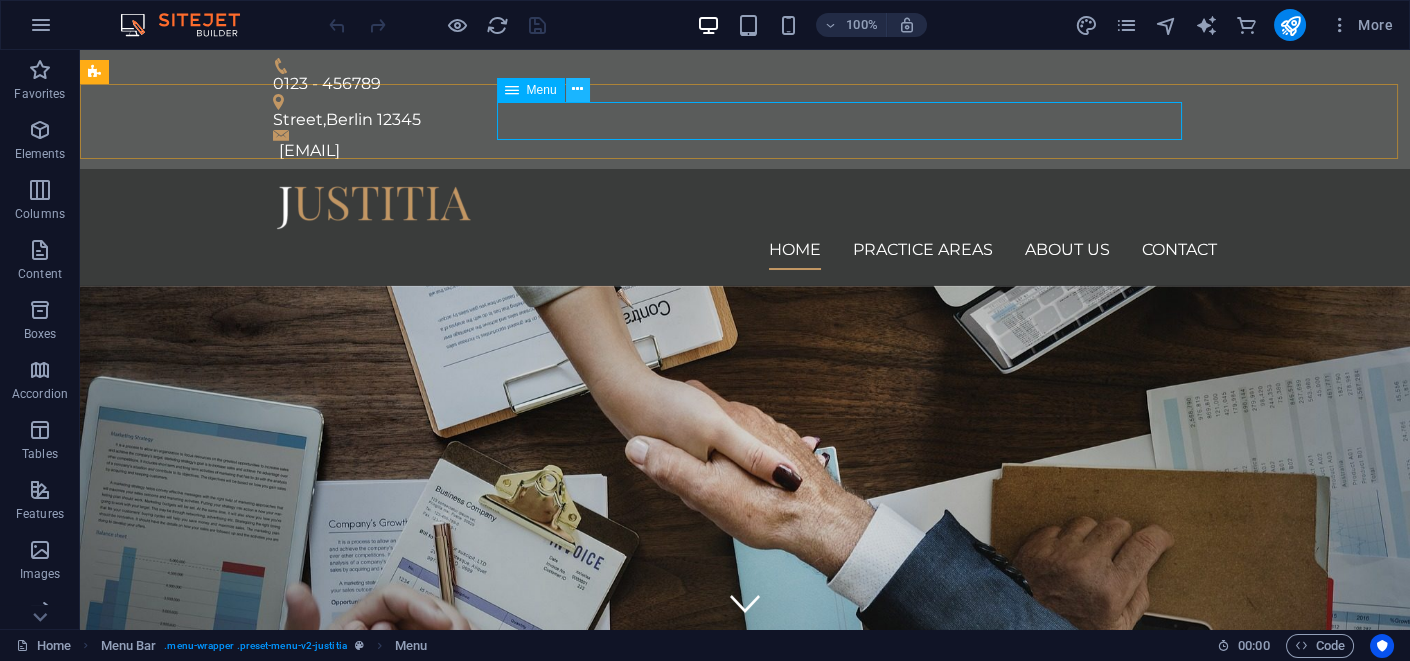 click at bounding box center [577, 89] 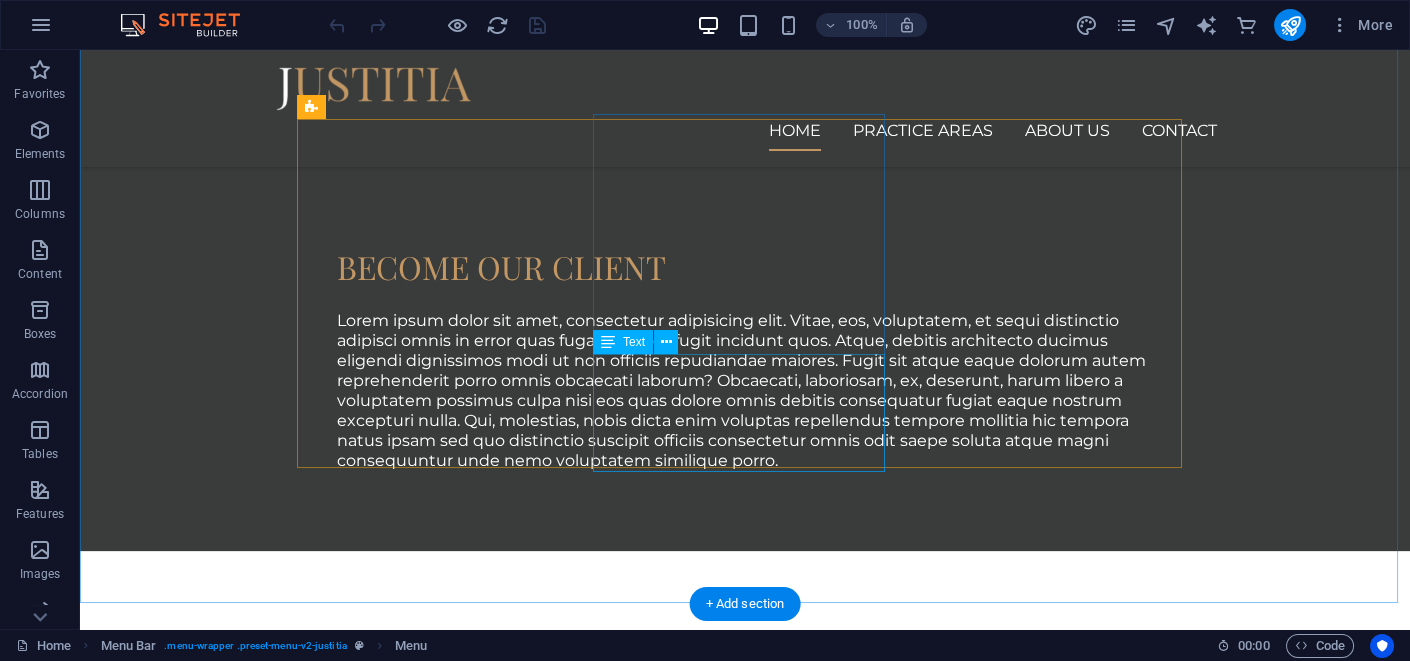 scroll, scrollTop: 1599, scrollLeft: 0, axis: vertical 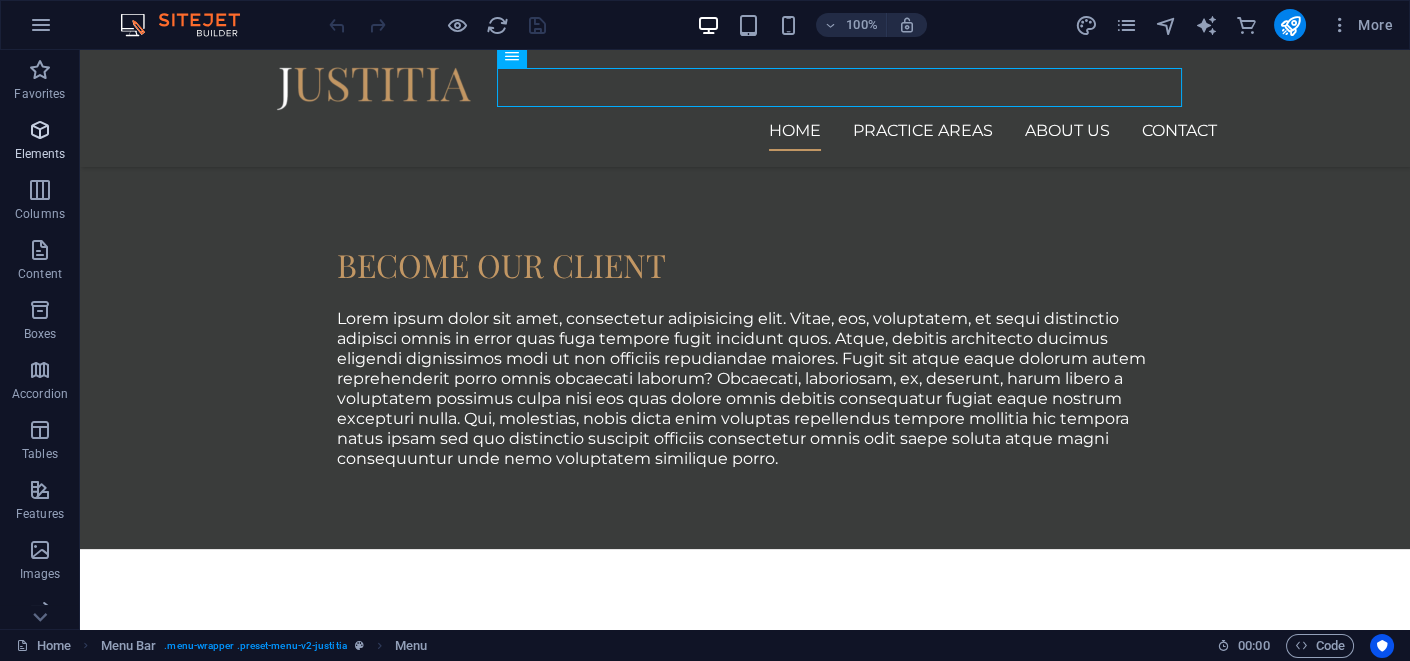 click at bounding box center [40, 130] 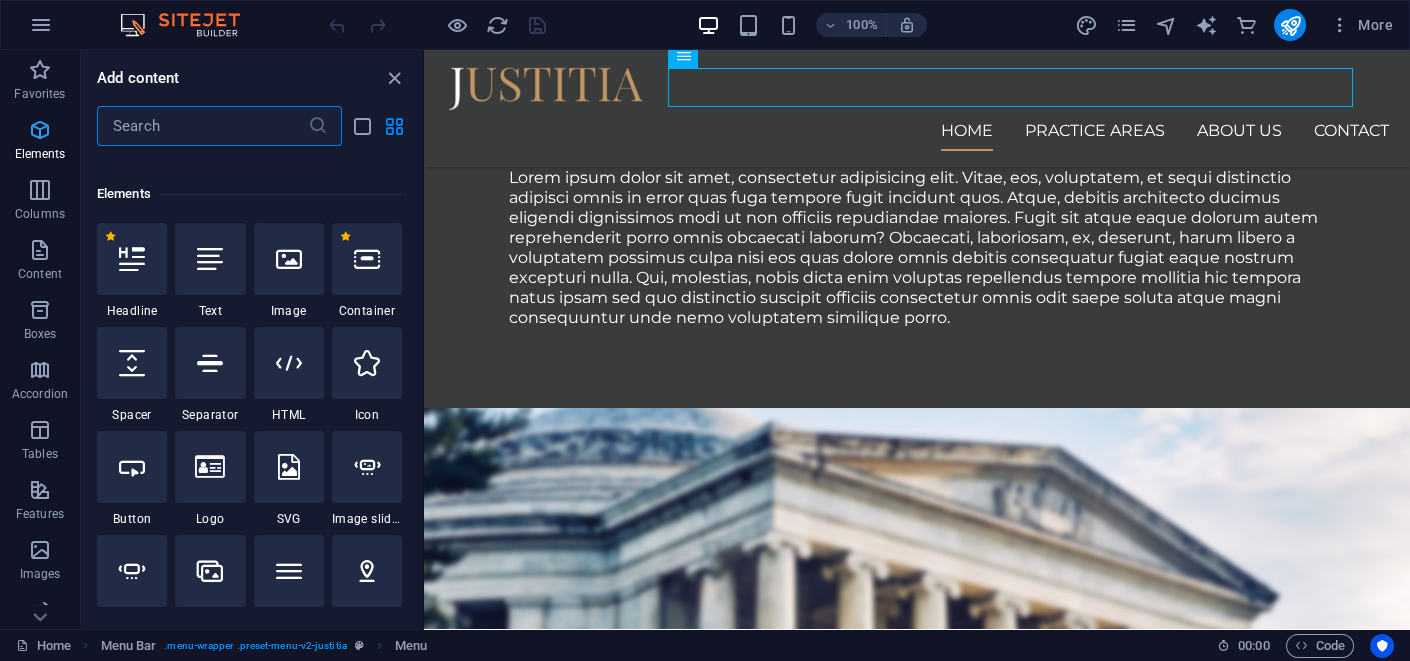 scroll, scrollTop: 212, scrollLeft: 0, axis: vertical 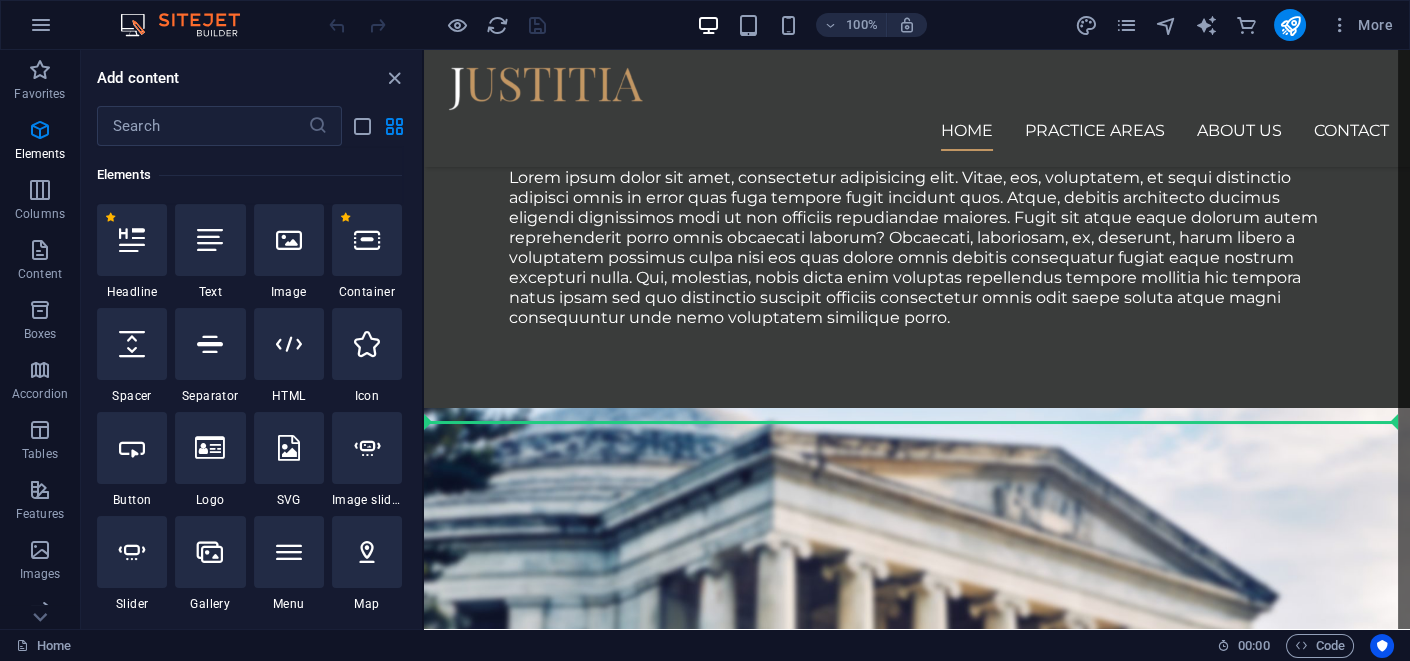 select on "ms" 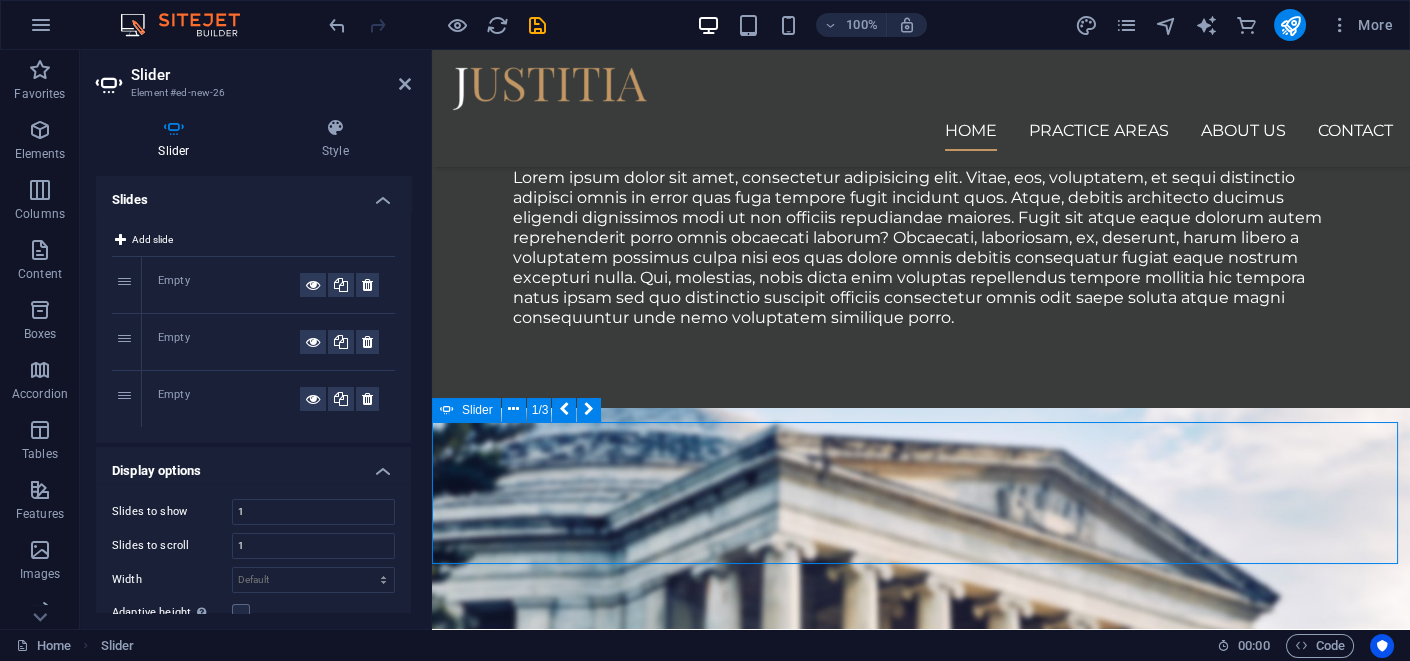 click on "Add elements" at bounding box center [-110, 4464] 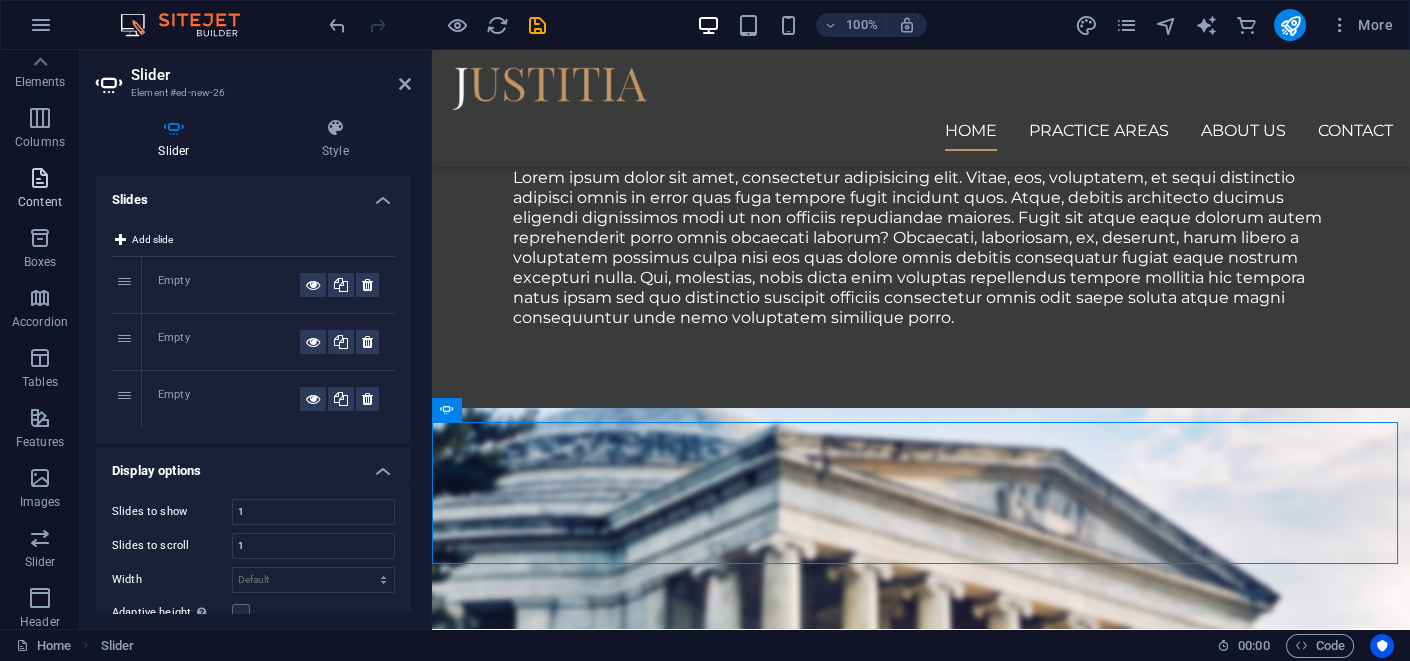 scroll, scrollTop: 0, scrollLeft: 0, axis: both 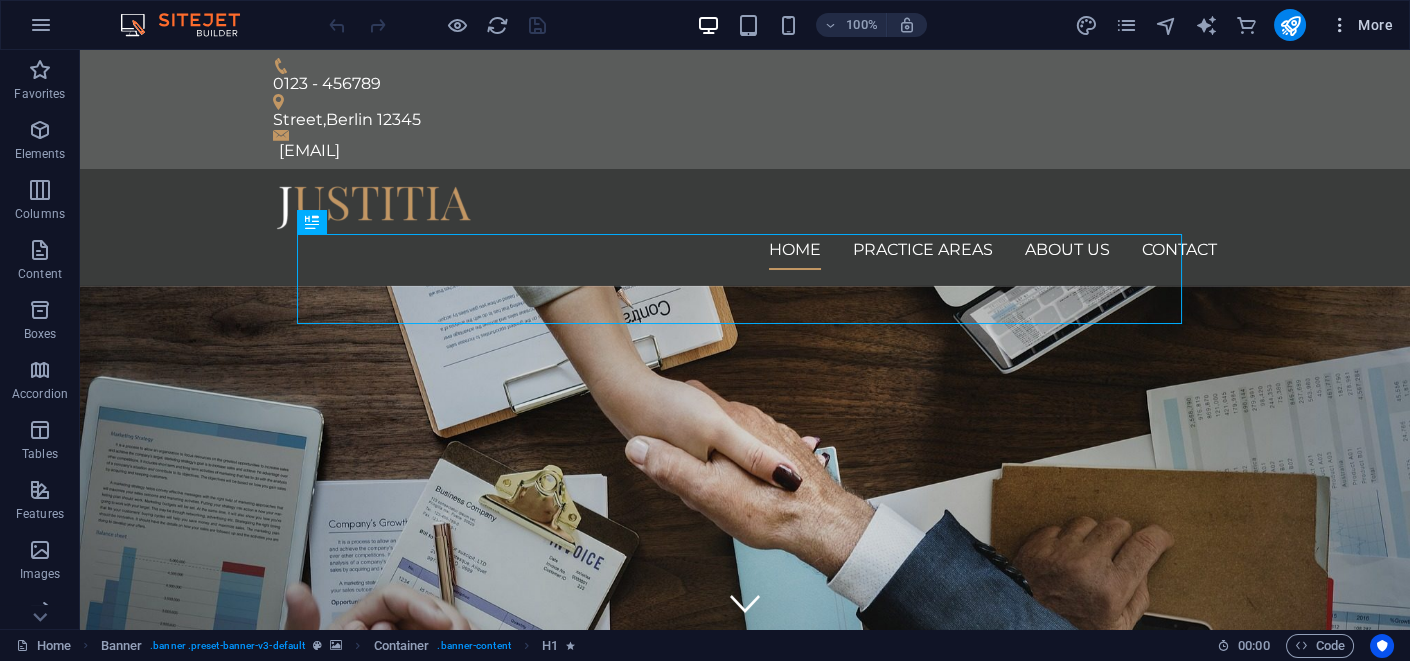 click on "More" at bounding box center (1361, 25) 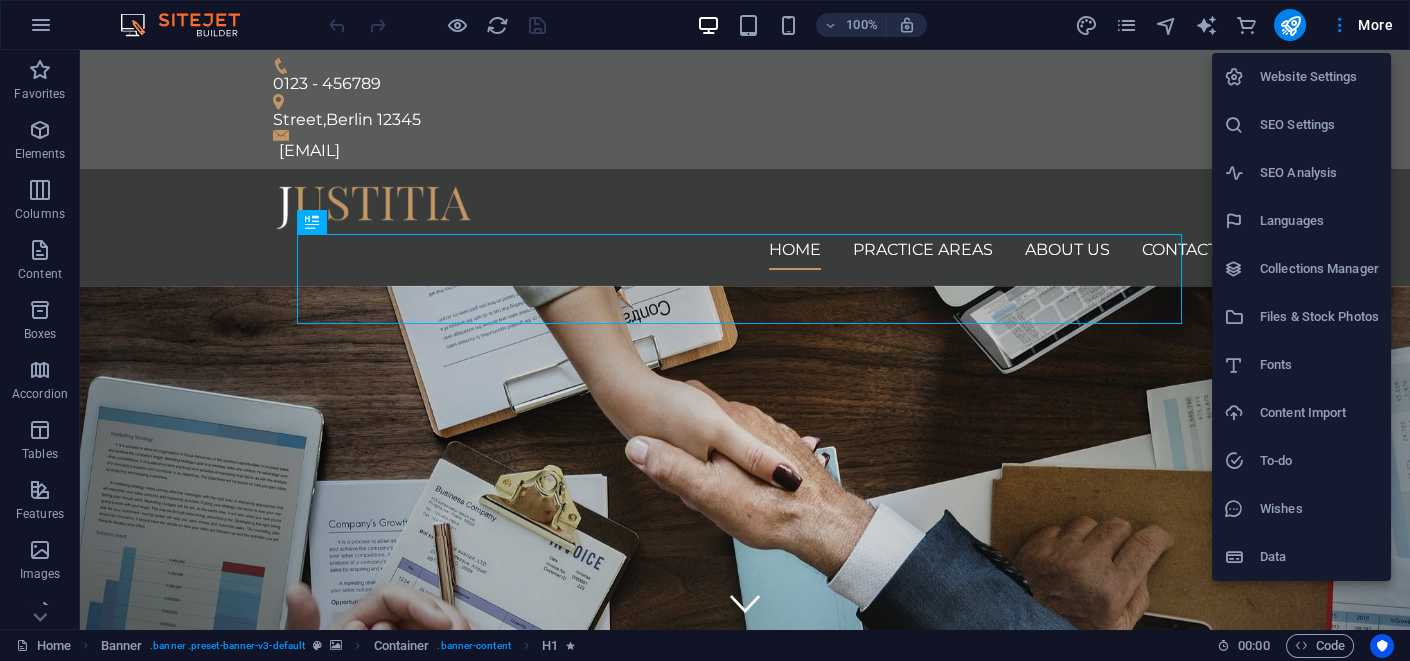 click at bounding box center (705, 330) 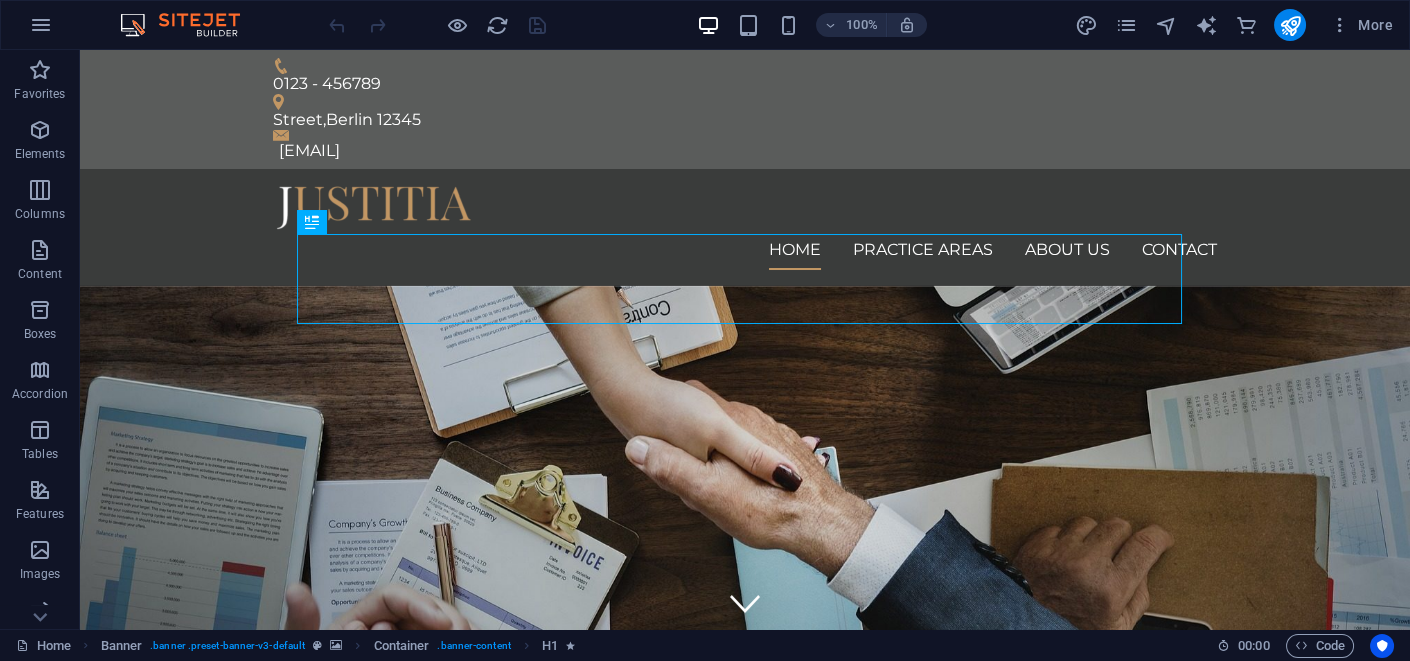 click at bounding box center [1289, 25] 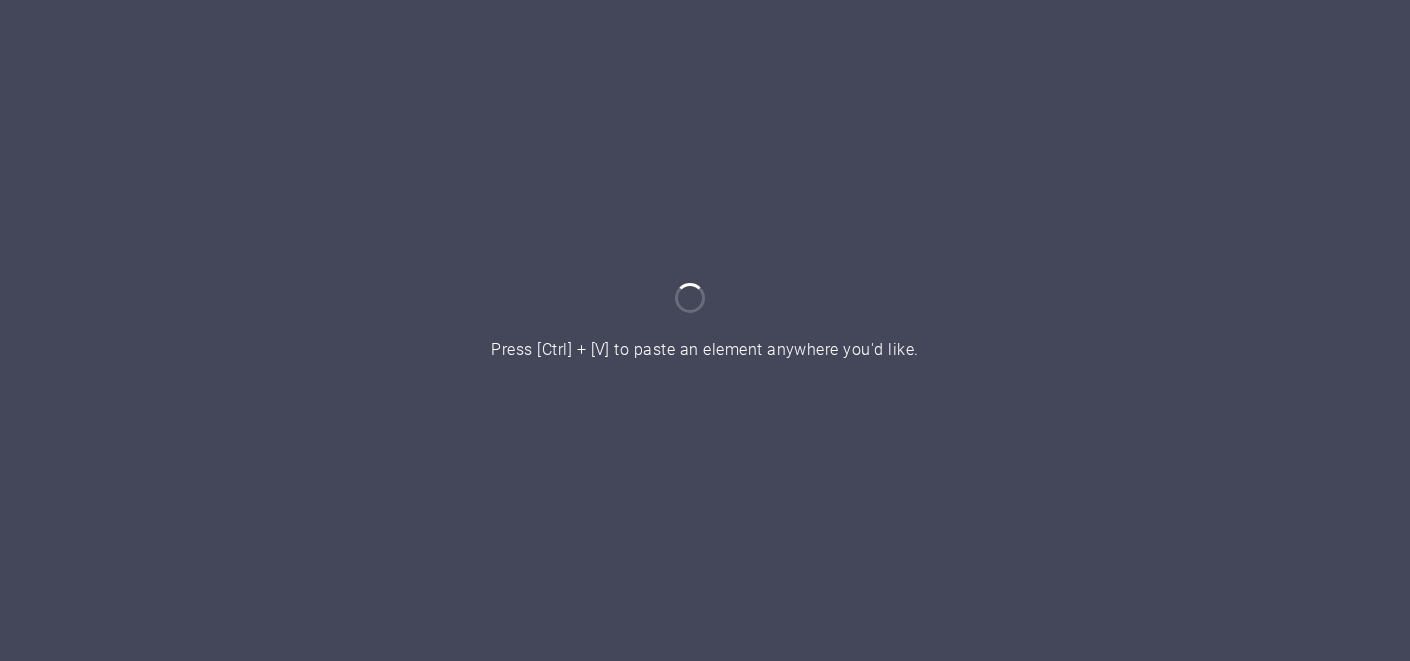 scroll, scrollTop: 0, scrollLeft: 0, axis: both 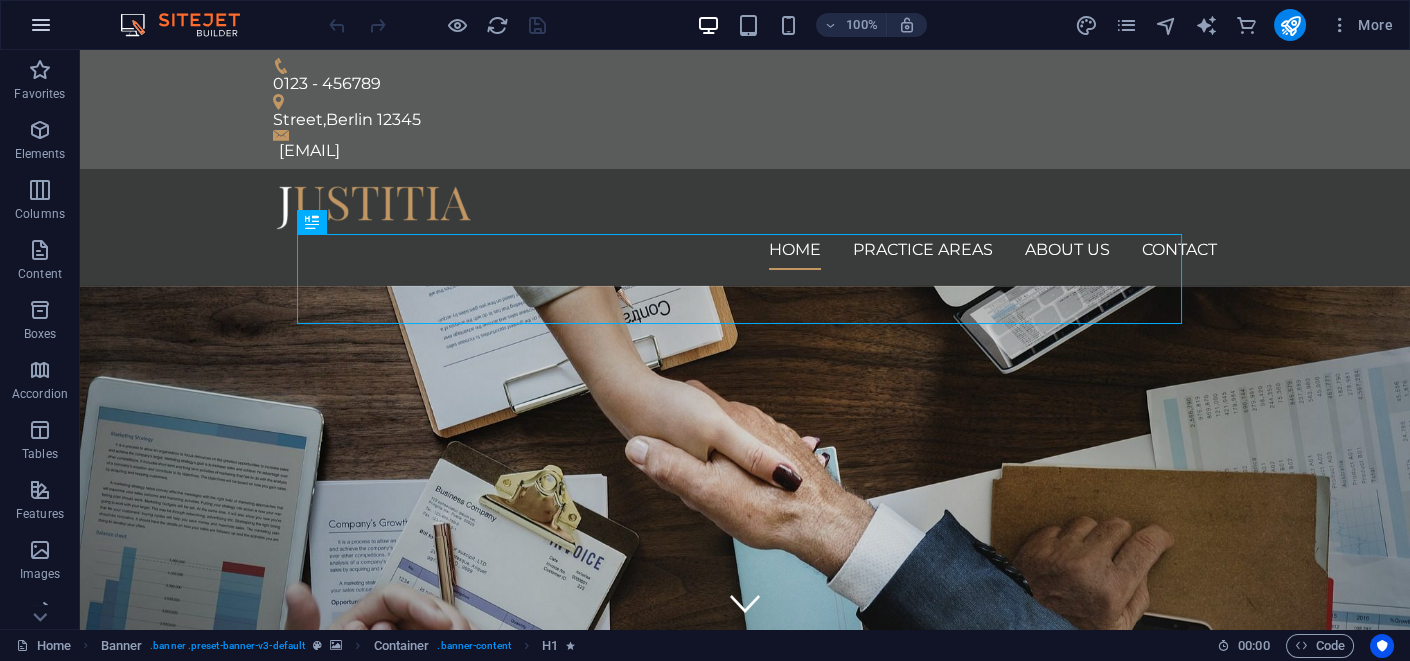 click at bounding box center (41, 25) 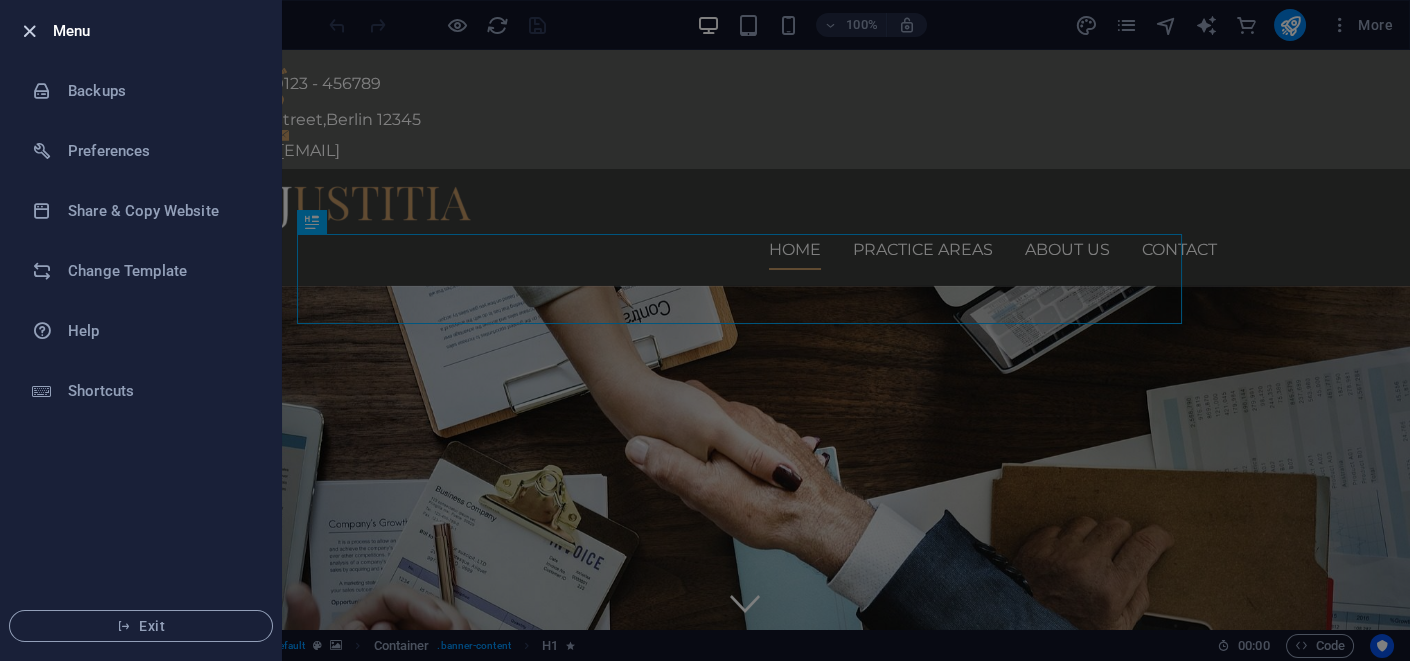 click at bounding box center (29, 31) 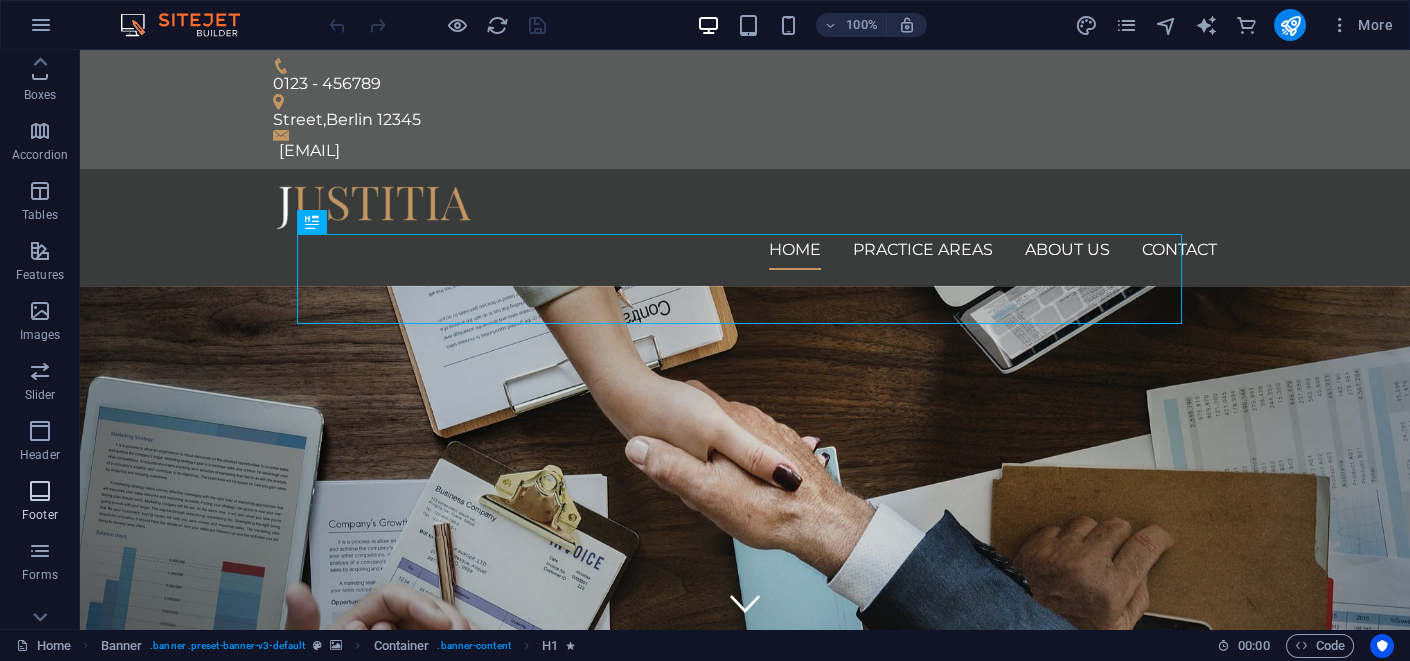 scroll, scrollTop: 380, scrollLeft: 0, axis: vertical 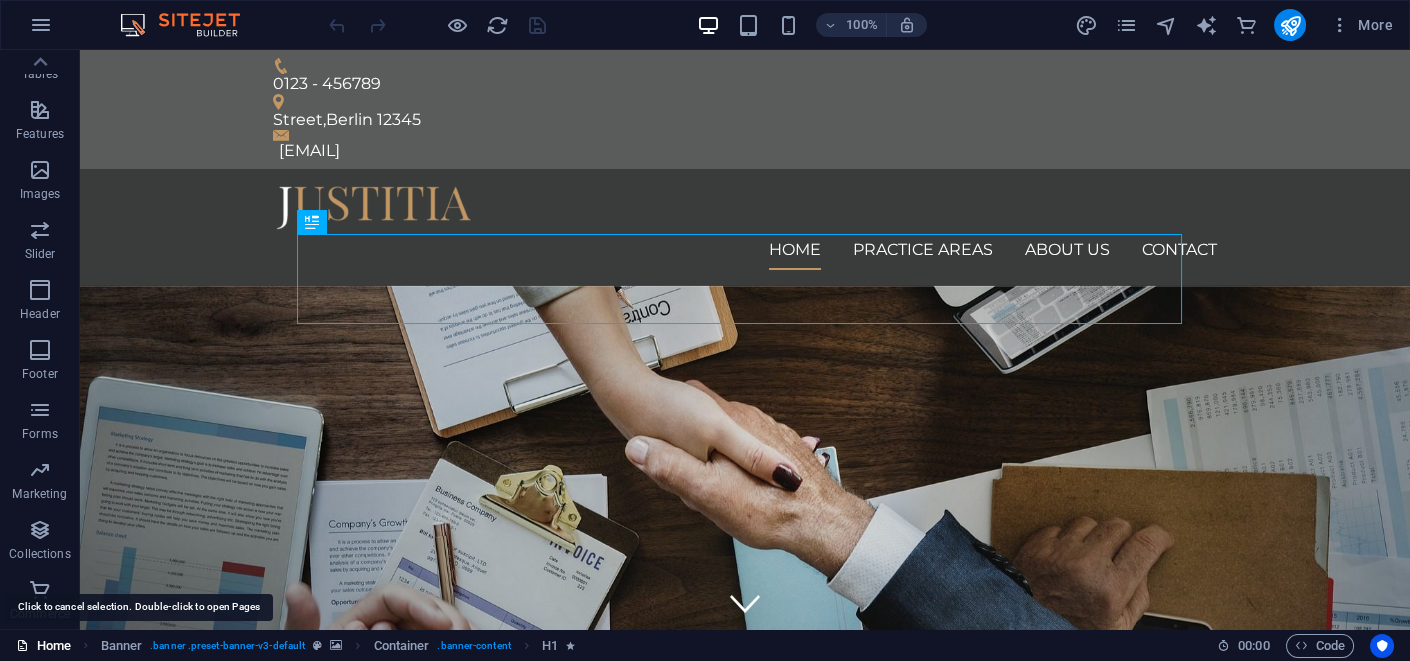 click on "Home" at bounding box center [43, 646] 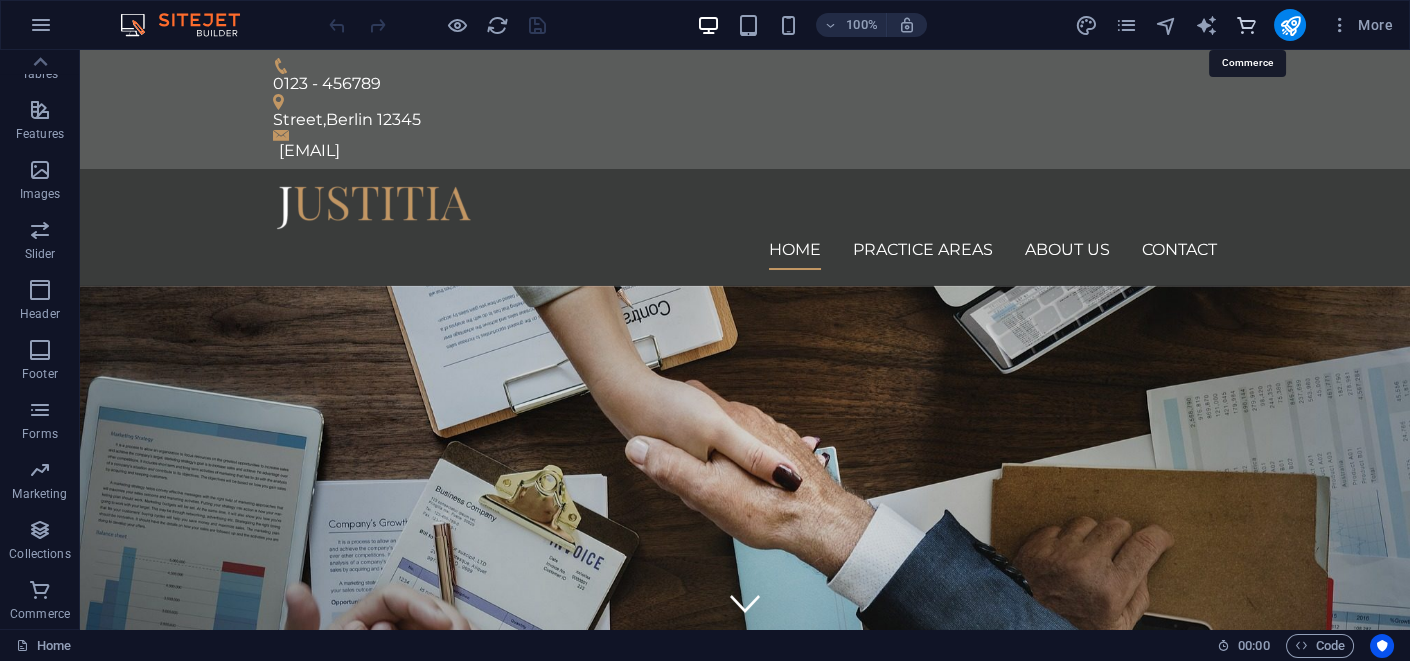 click at bounding box center (1245, 25) 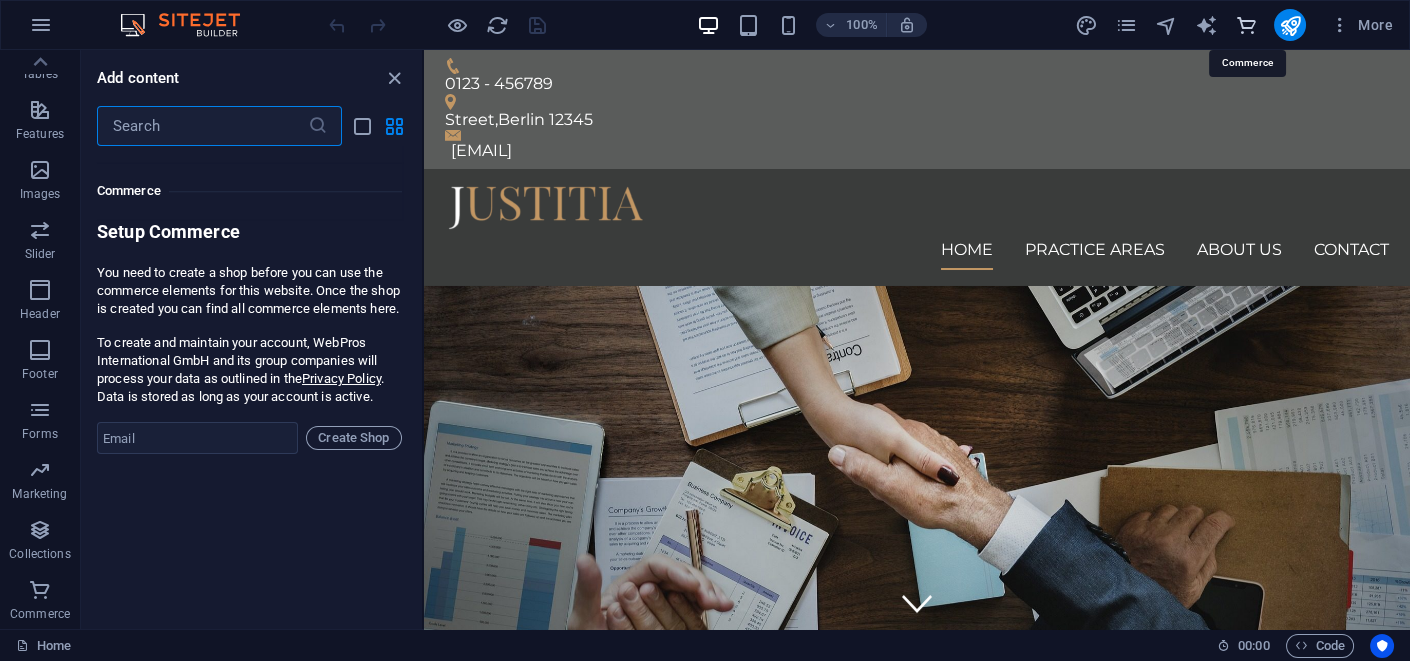 scroll, scrollTop: 19268, scrollLeft: 0, axis: vertical 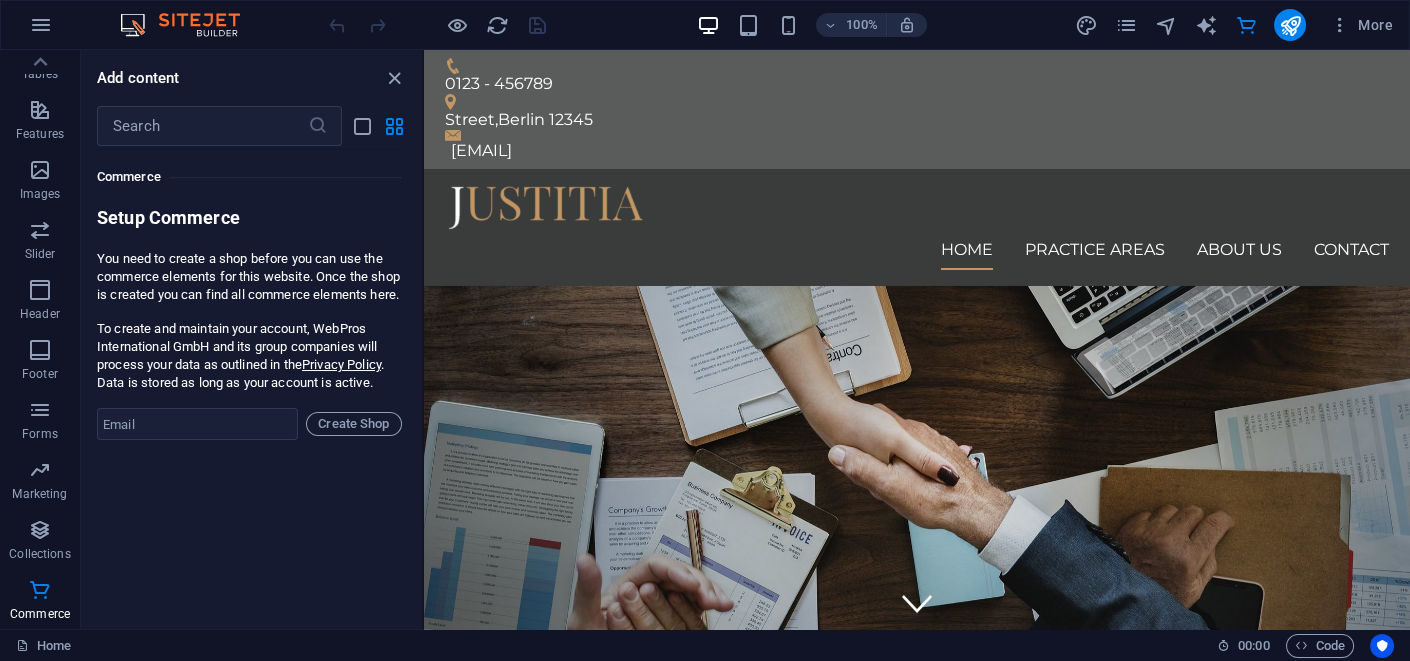 drag, startPoint x: 322, startPoint y: 339, endPoint x: 212, endPoint y: 358, distance: 111.62885 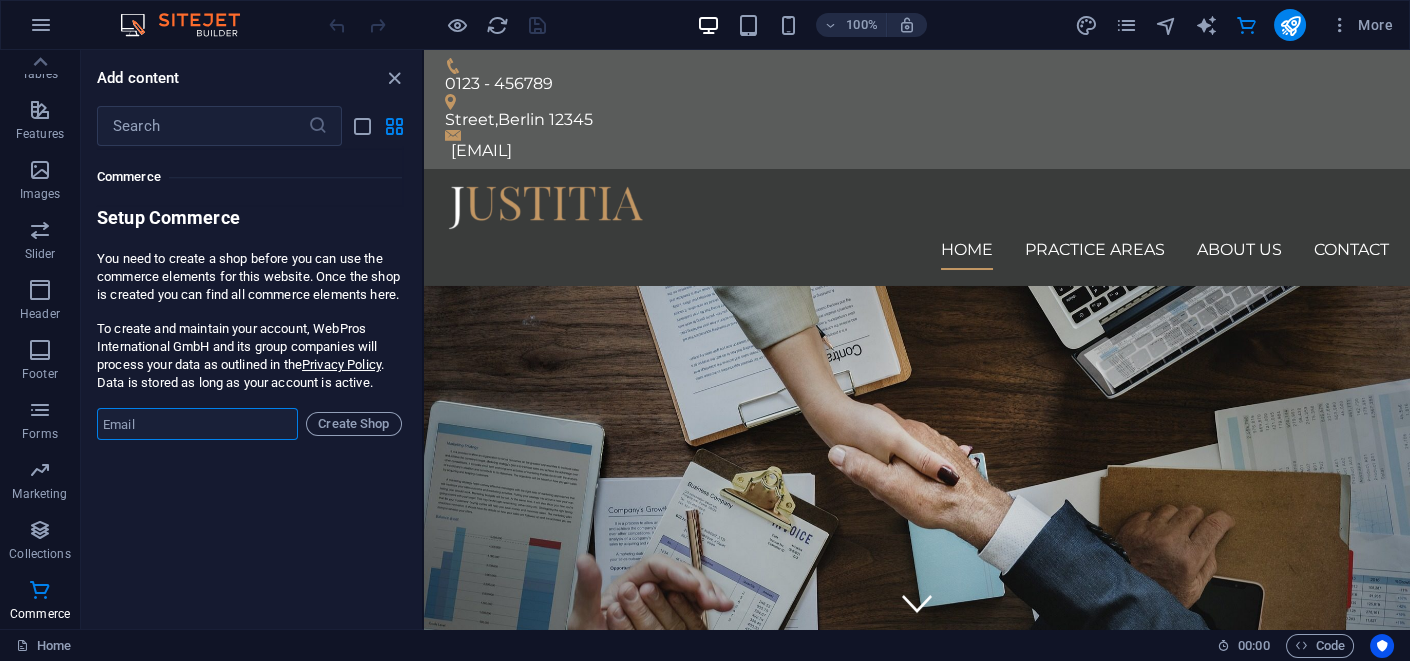 click at bounding box center (197, 424) 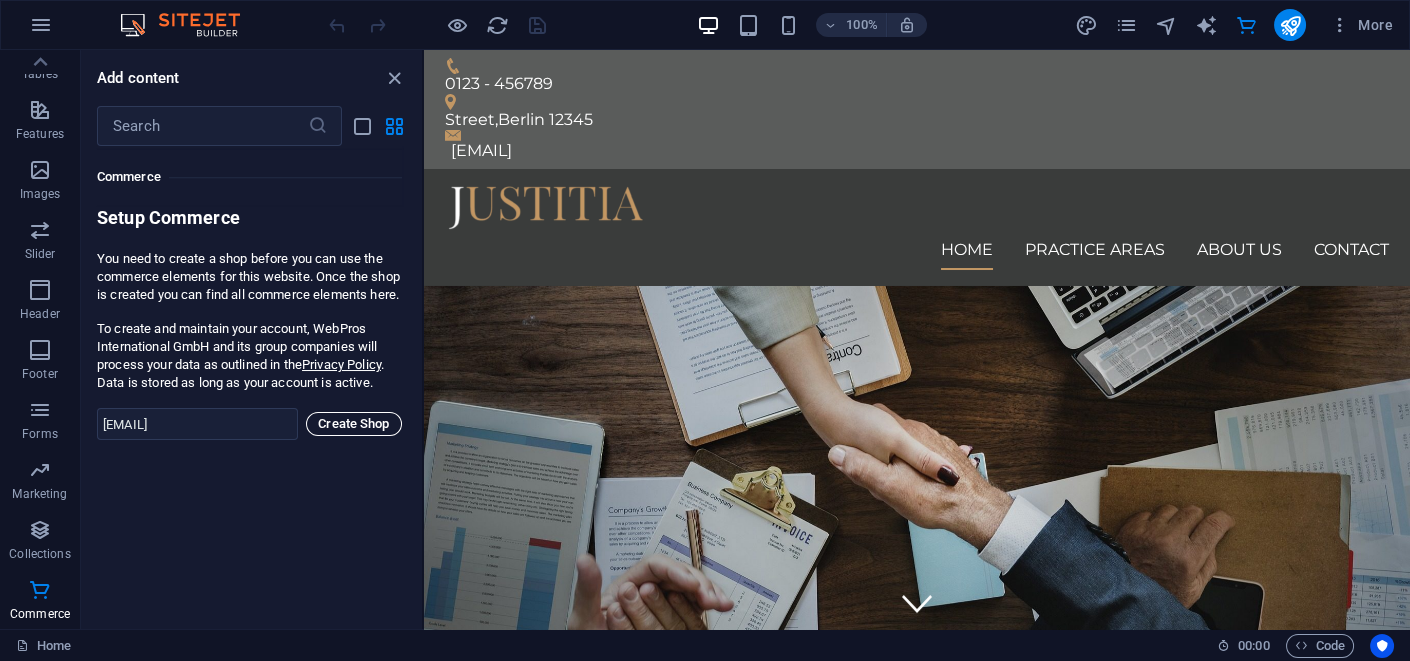 click on "Create Shop" at bounding box center [354, 424] 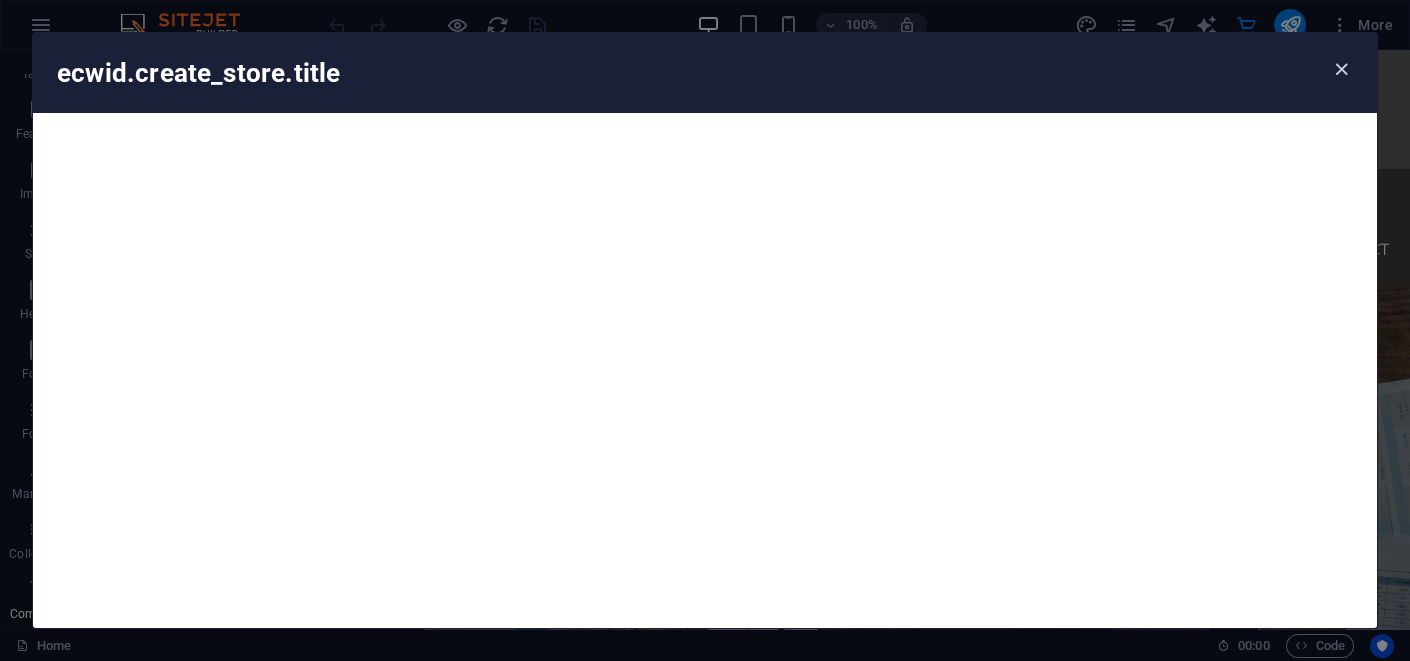 click at bounding box center (1341, 69) 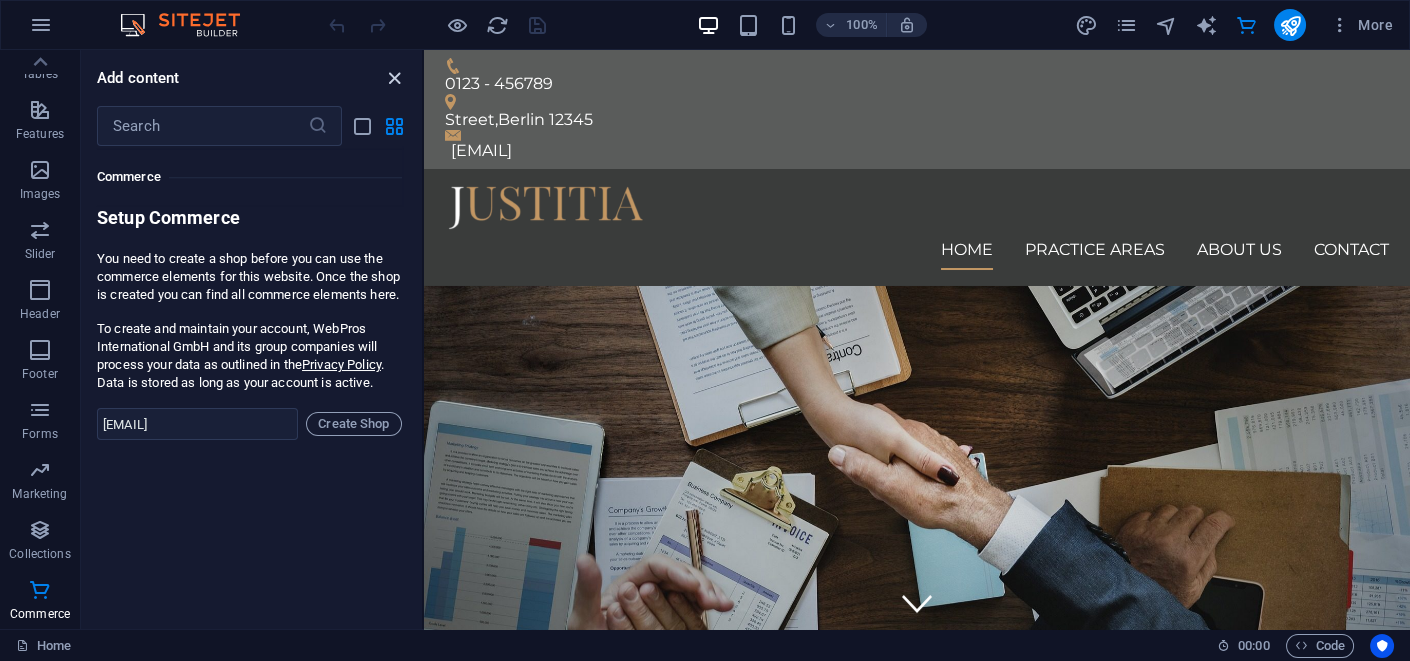click at bounding box center [394, 78] 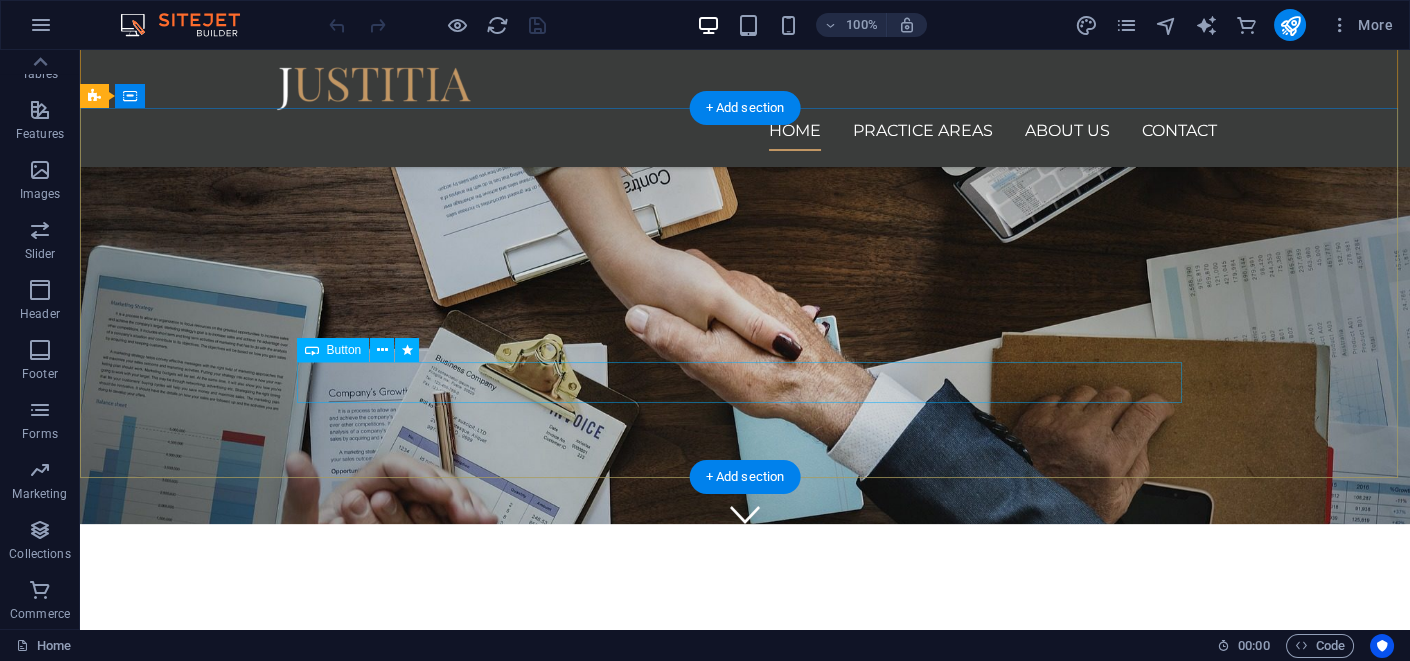 scroll, scrollTop: 0, scrollLeft: 0, axis: both 